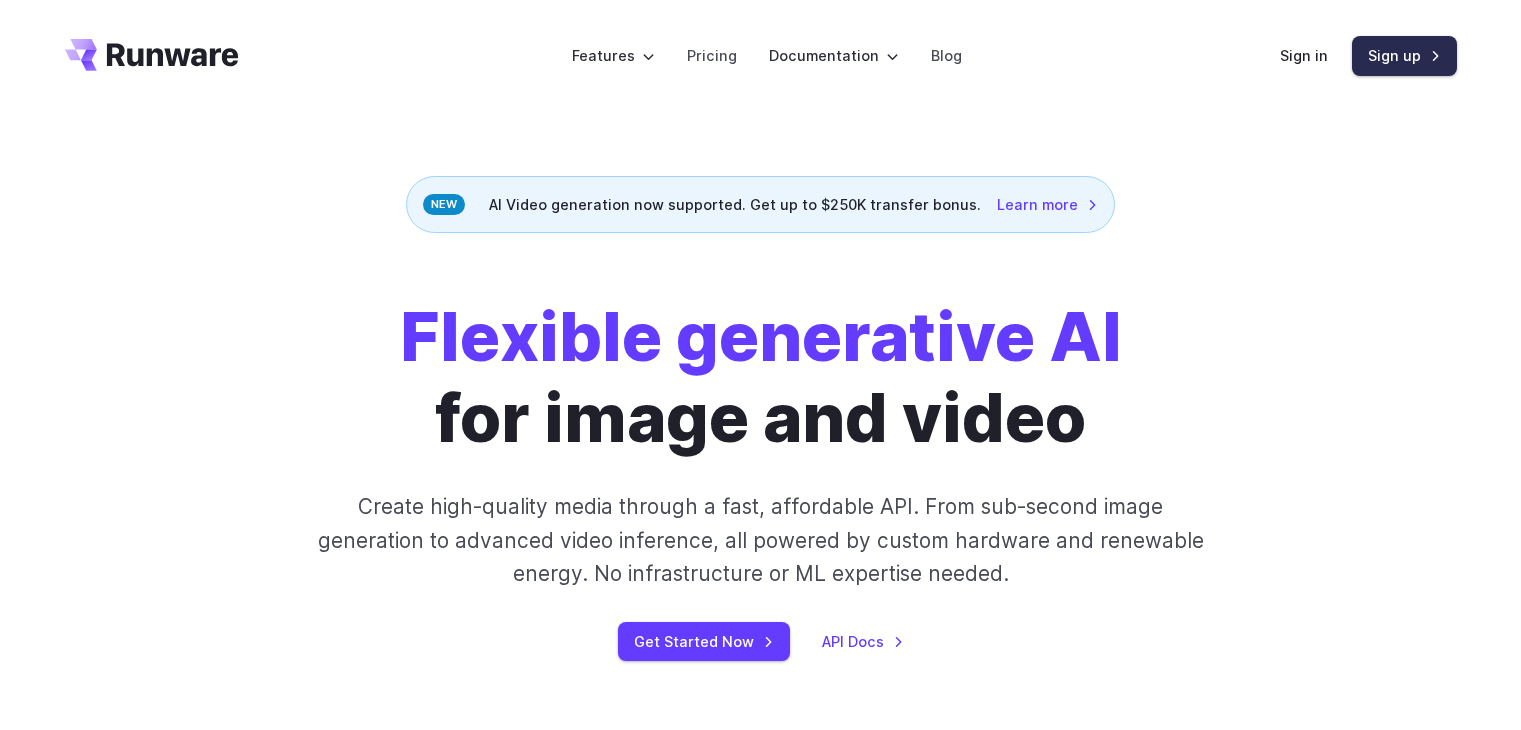 scroll, scrollTop: 0, scrollLeft: 0, axis: both 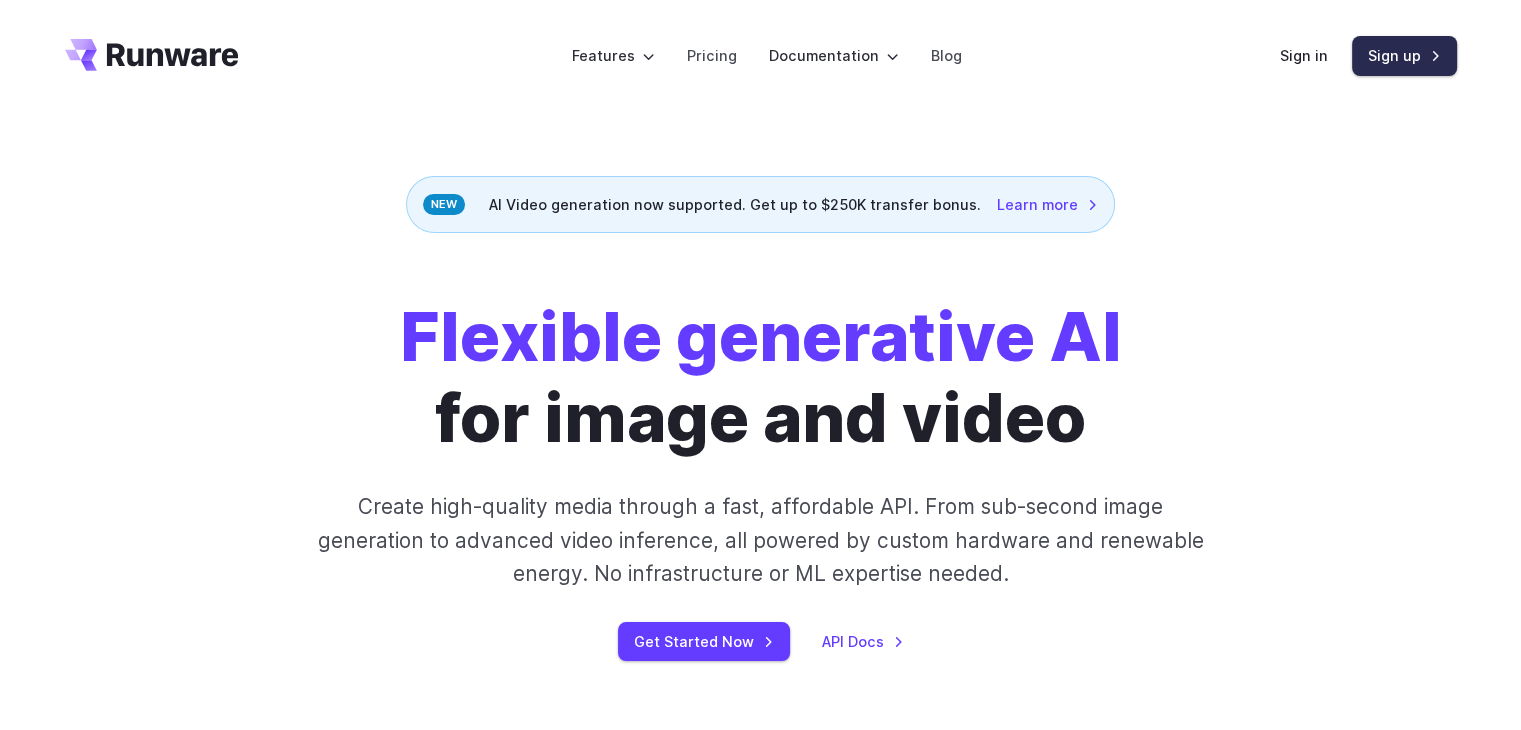 click on "Sign up" at bounding box center (1404, 55) 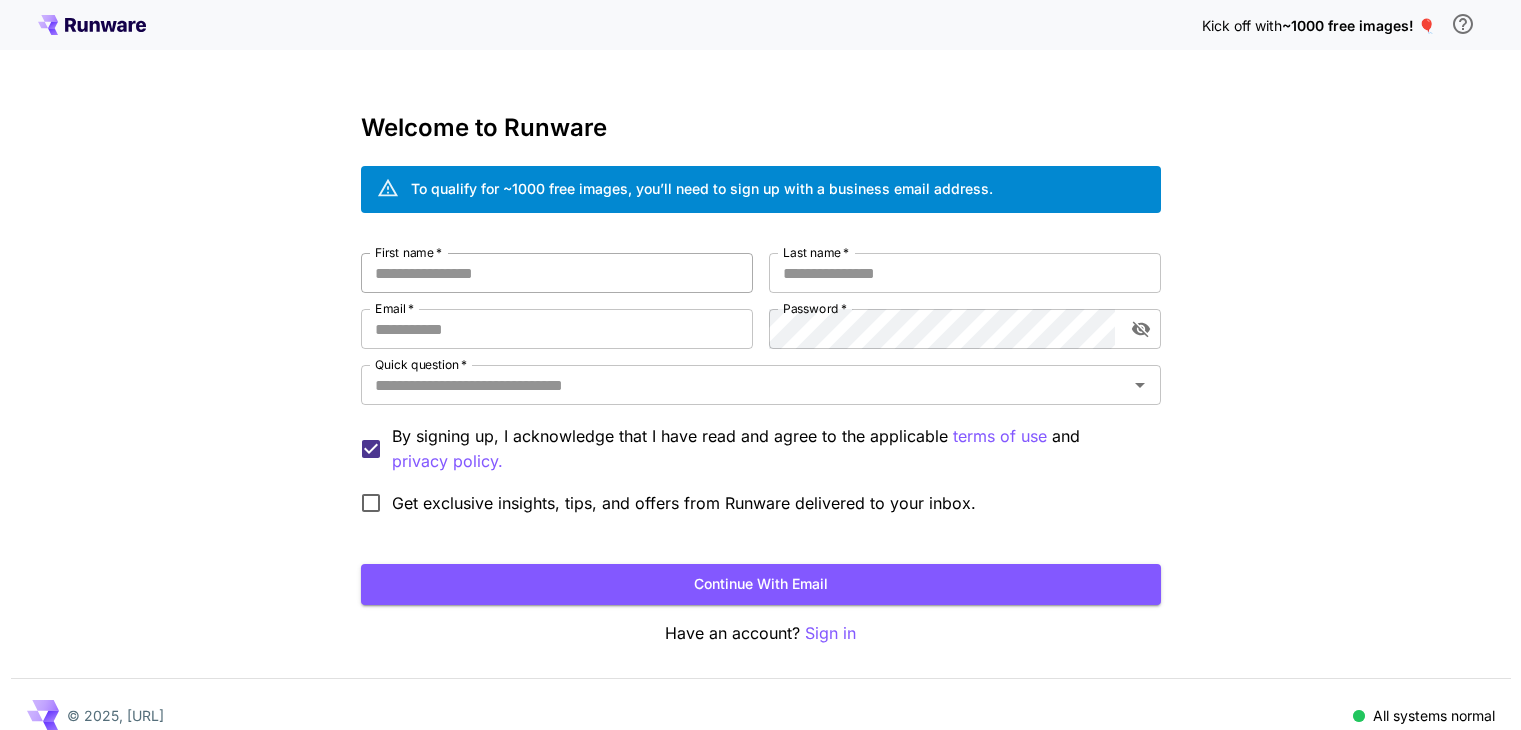 scroll, scrollTop: 0, scrollLeft: 0, axis: both 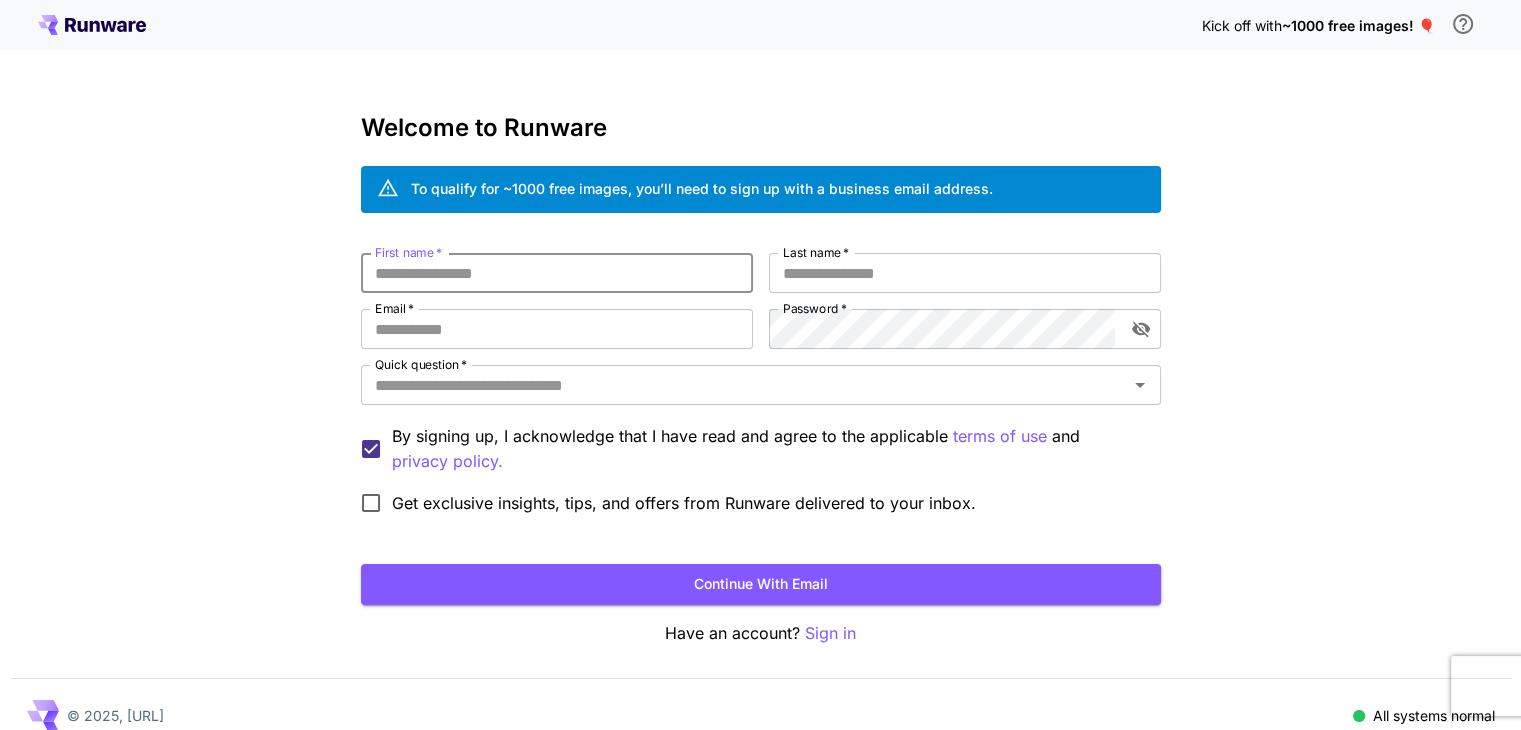 click on "First name   *" at bounding box center [557, 273] 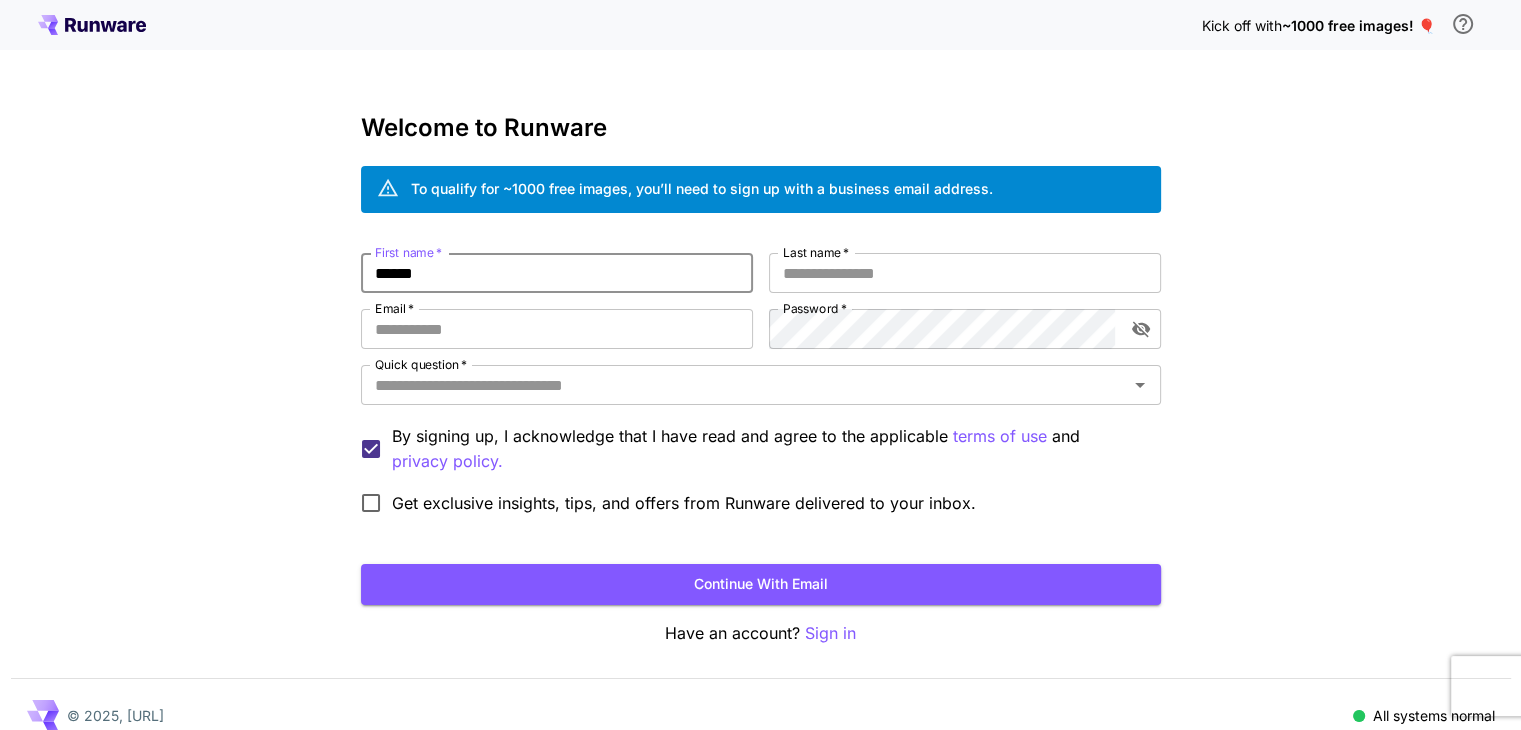 type on "******" 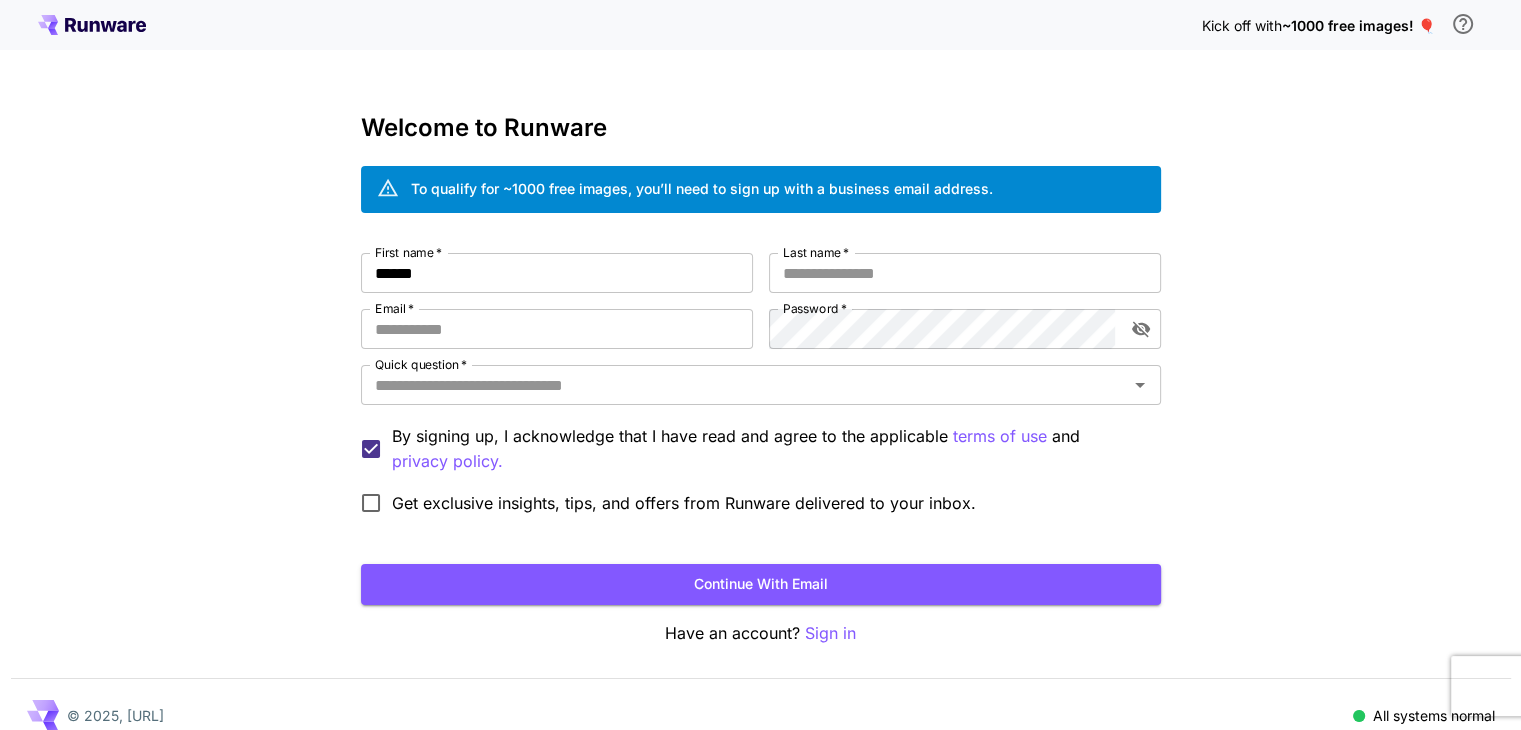 click on "Last name   *" at bounding box center [816, 252] 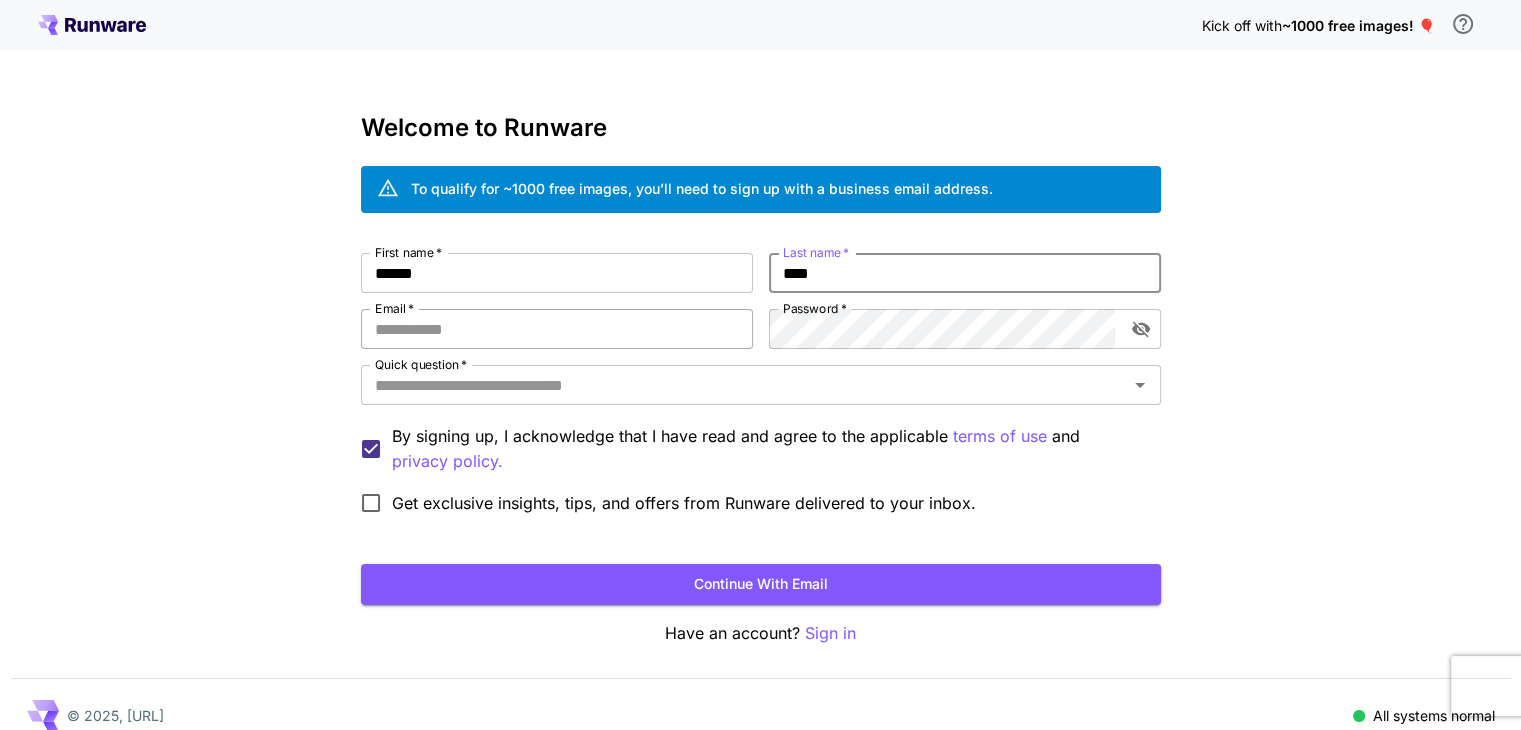 type on "****" 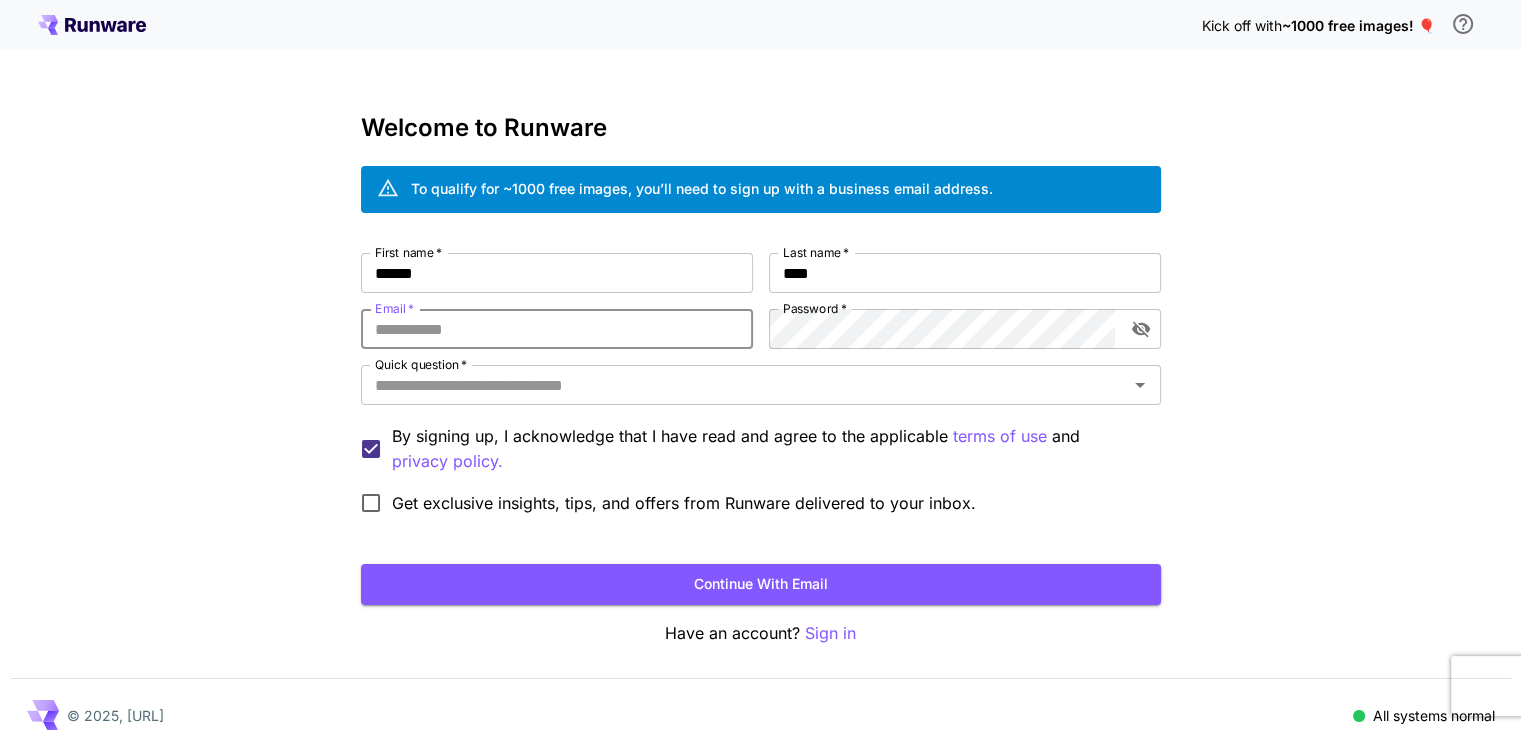 click on "Email   *" at bounding box center [557, 329] 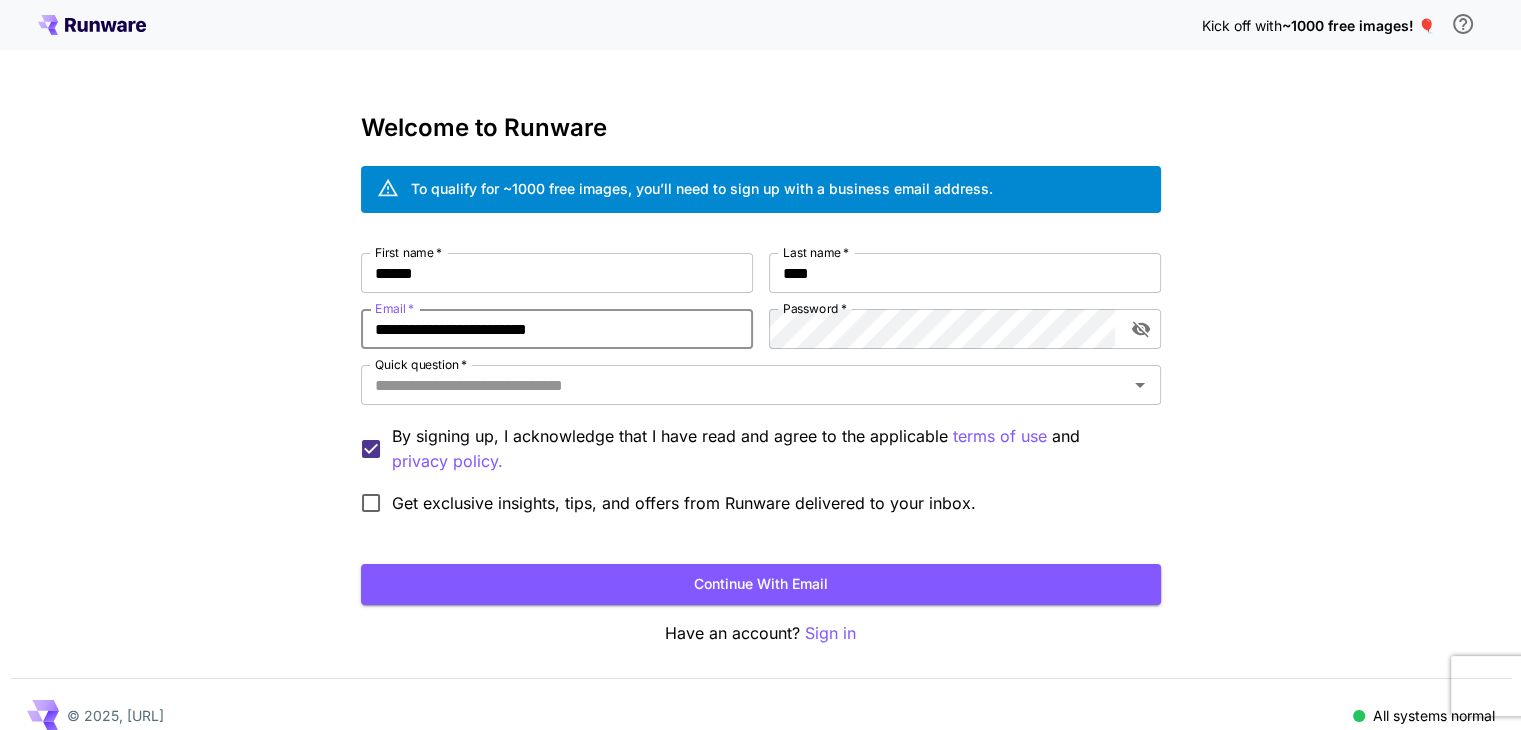 type on "**********" 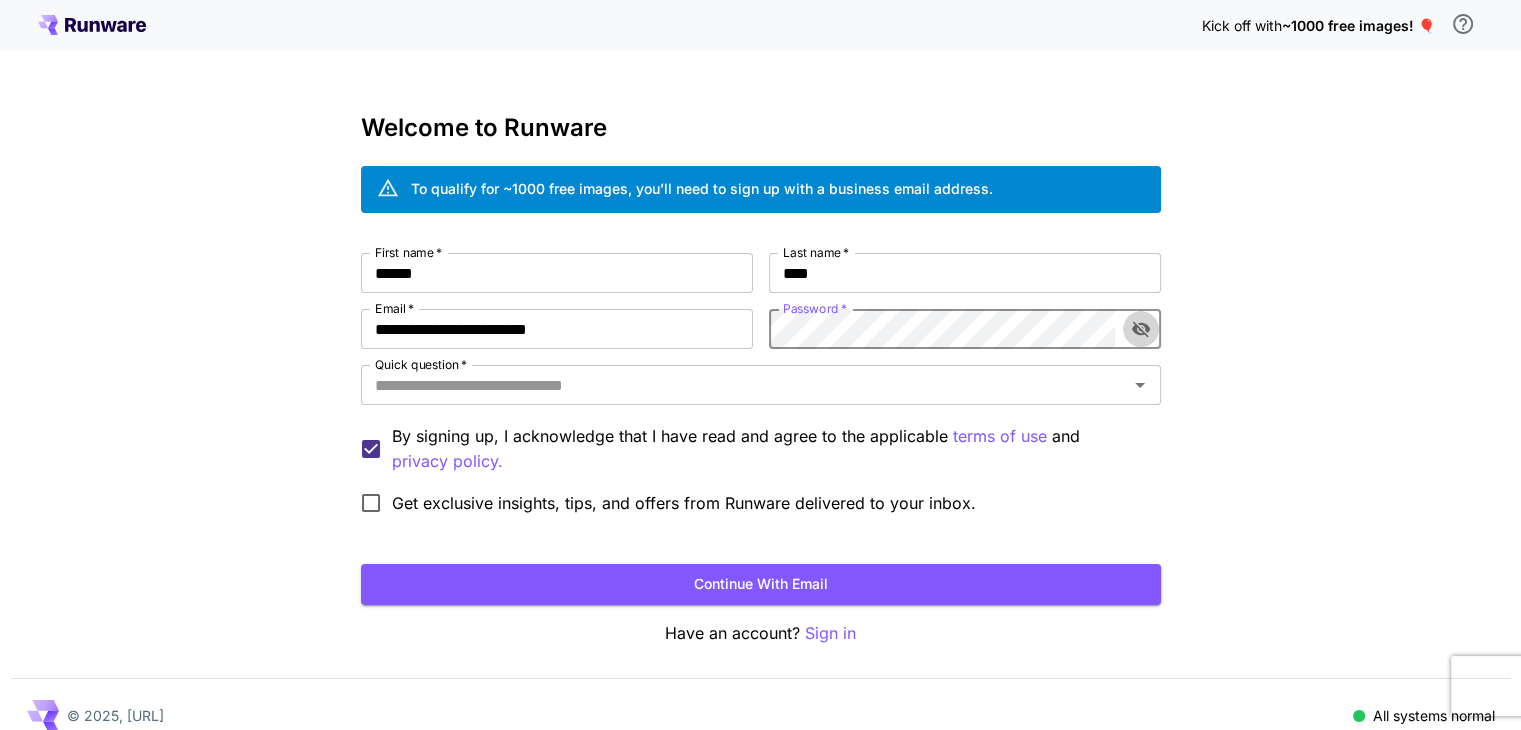 click 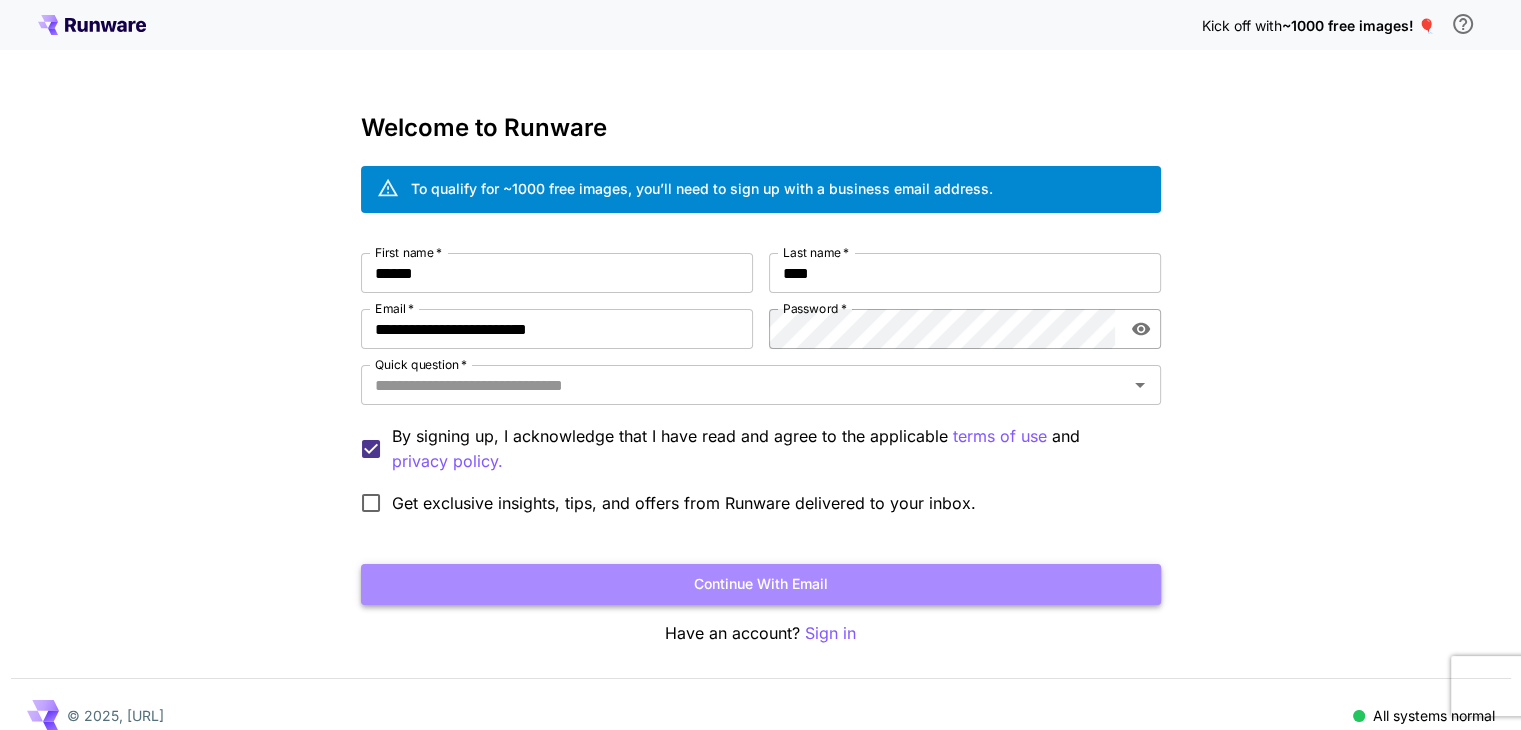 click on "Continue with email" at bounding box center (761, 584) 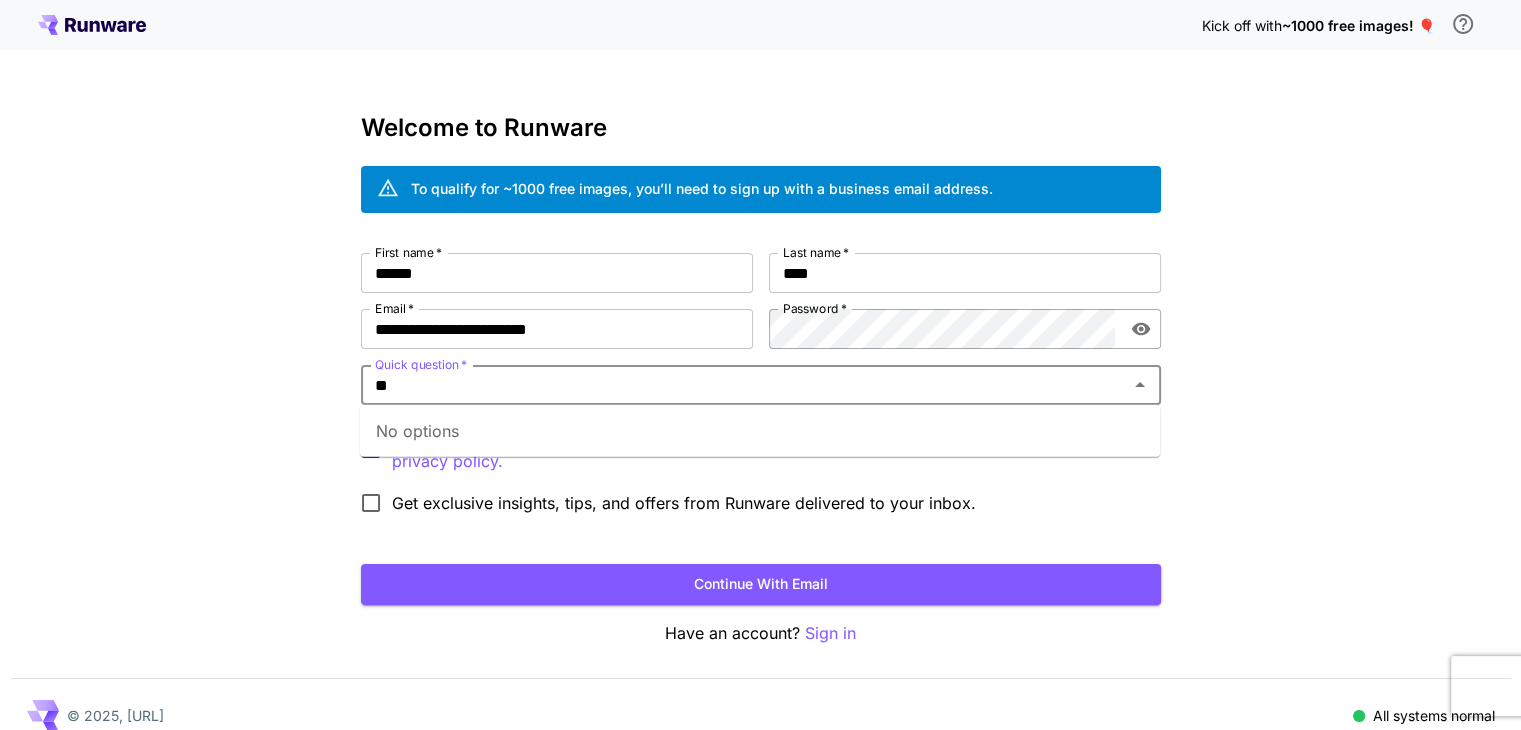 type on "*" 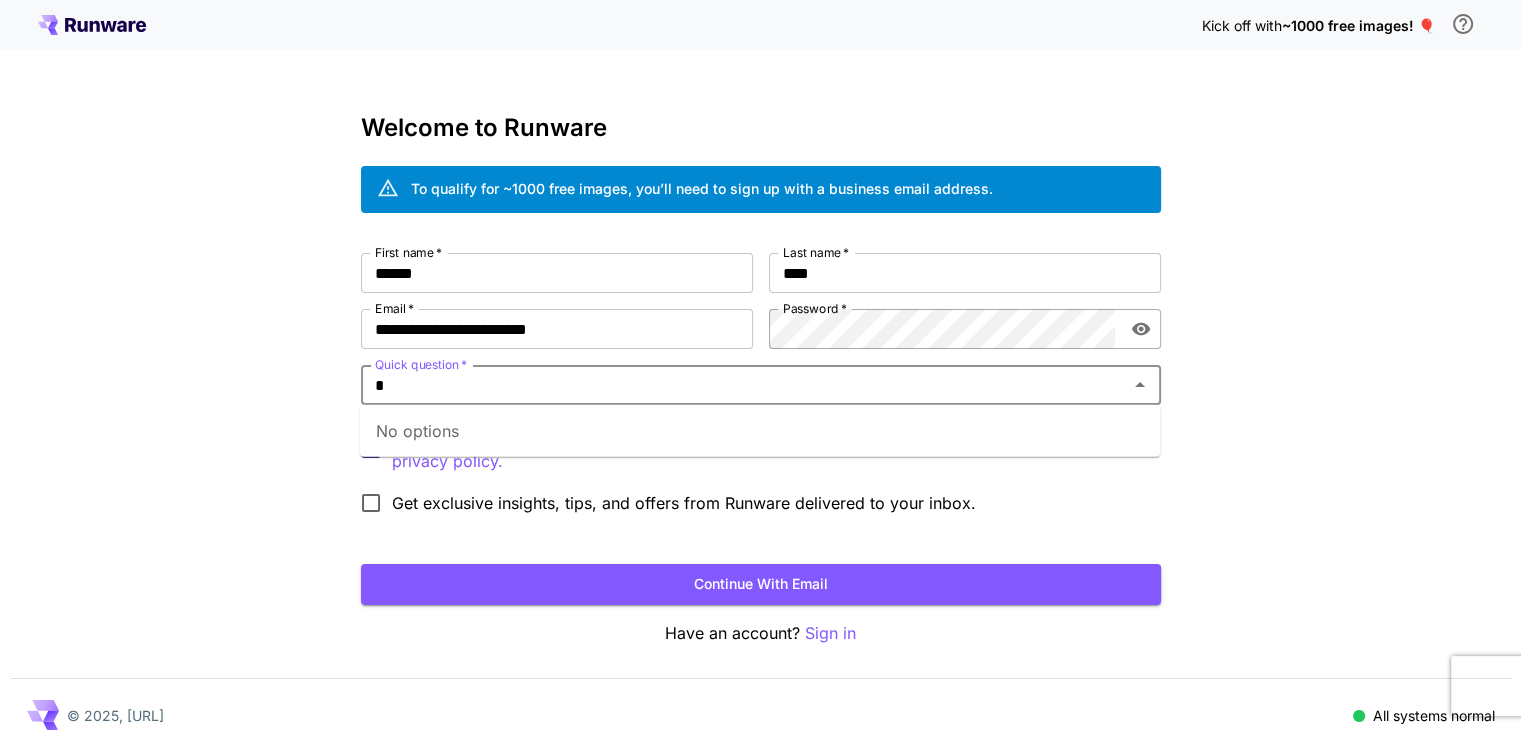 type 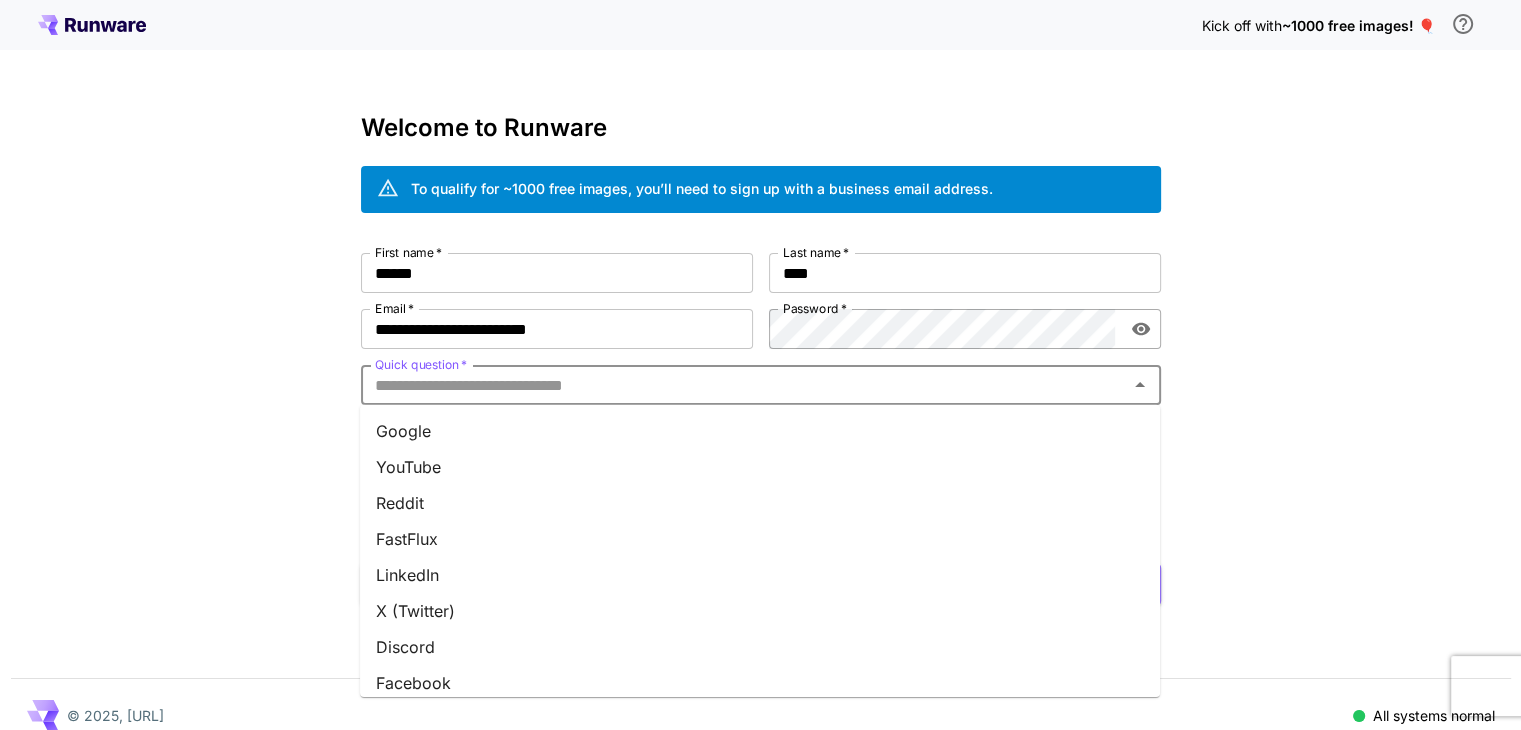 click on "YouTube" at bounding box center (760, 467) 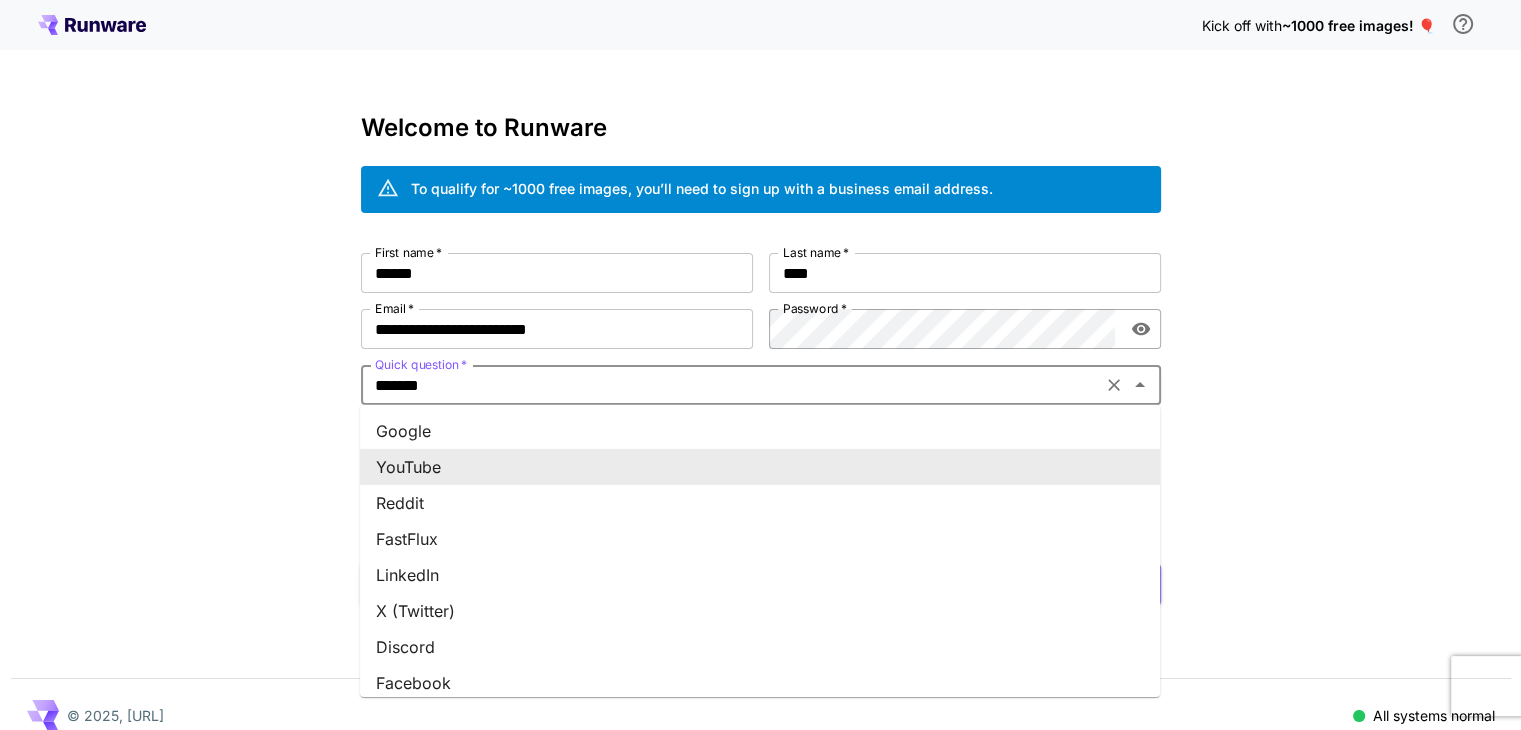 click on "*******" at bounding box center [731, 385] 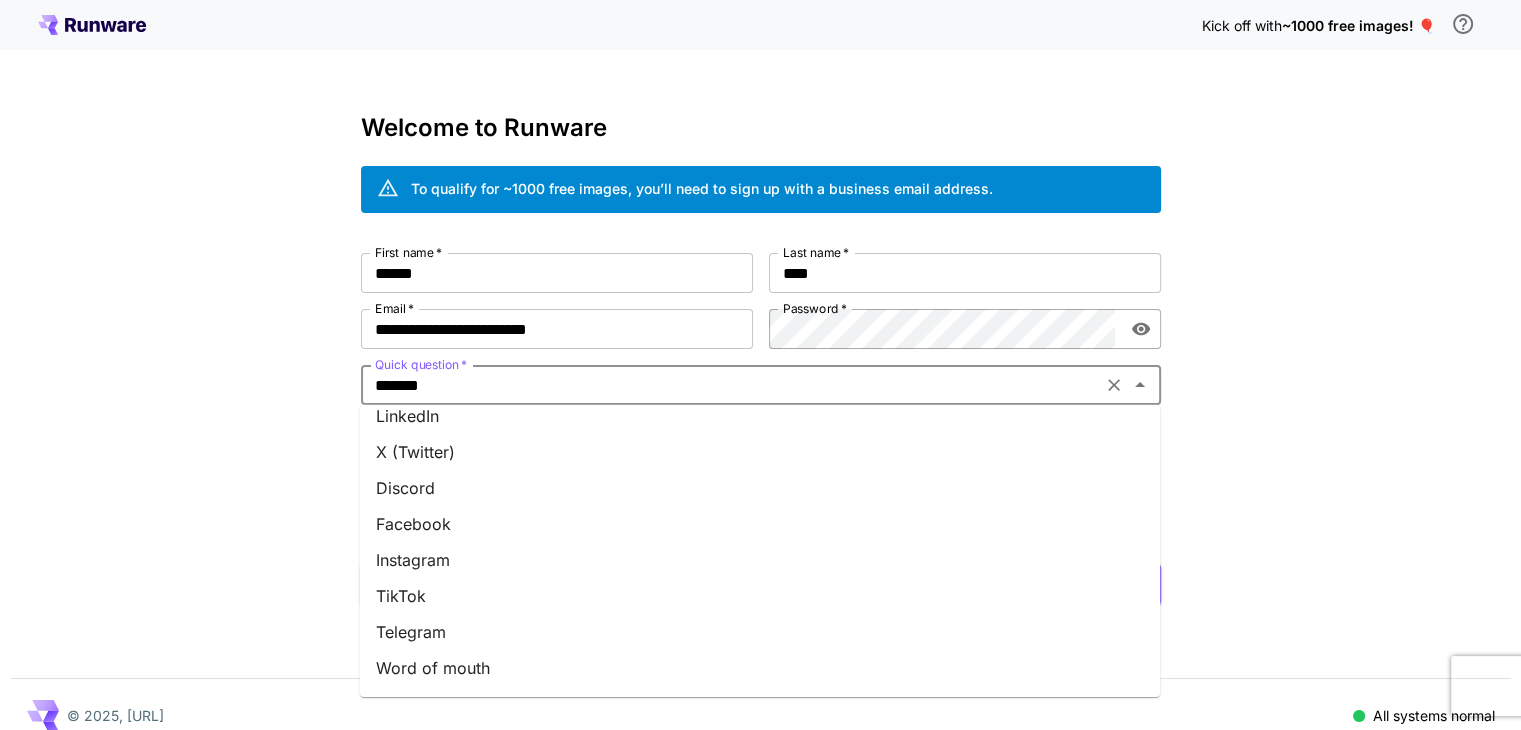 scroll, scrollTop: 160, scrollLeft: 0, axis: vertical 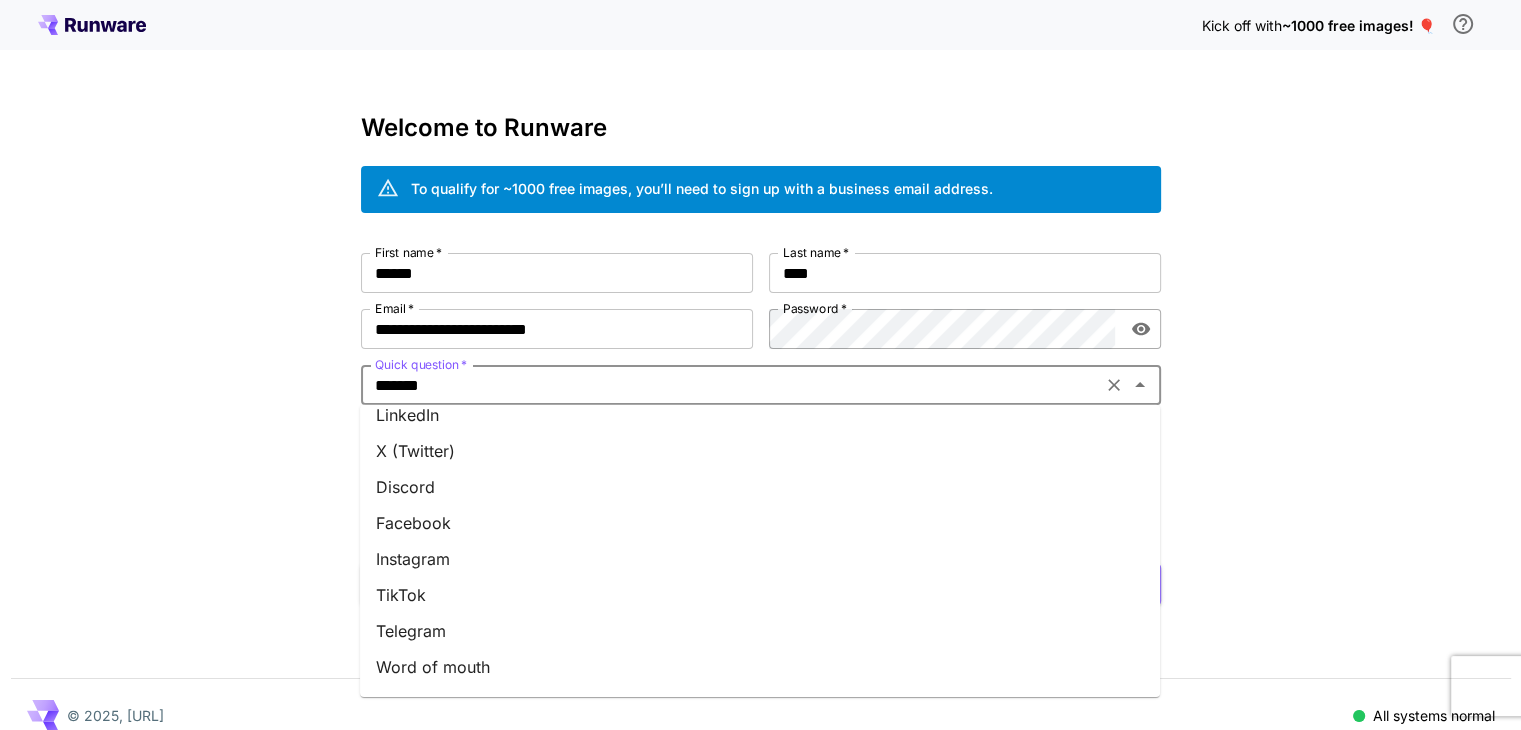 click on "Instagram" at bounding box center (760, 559) 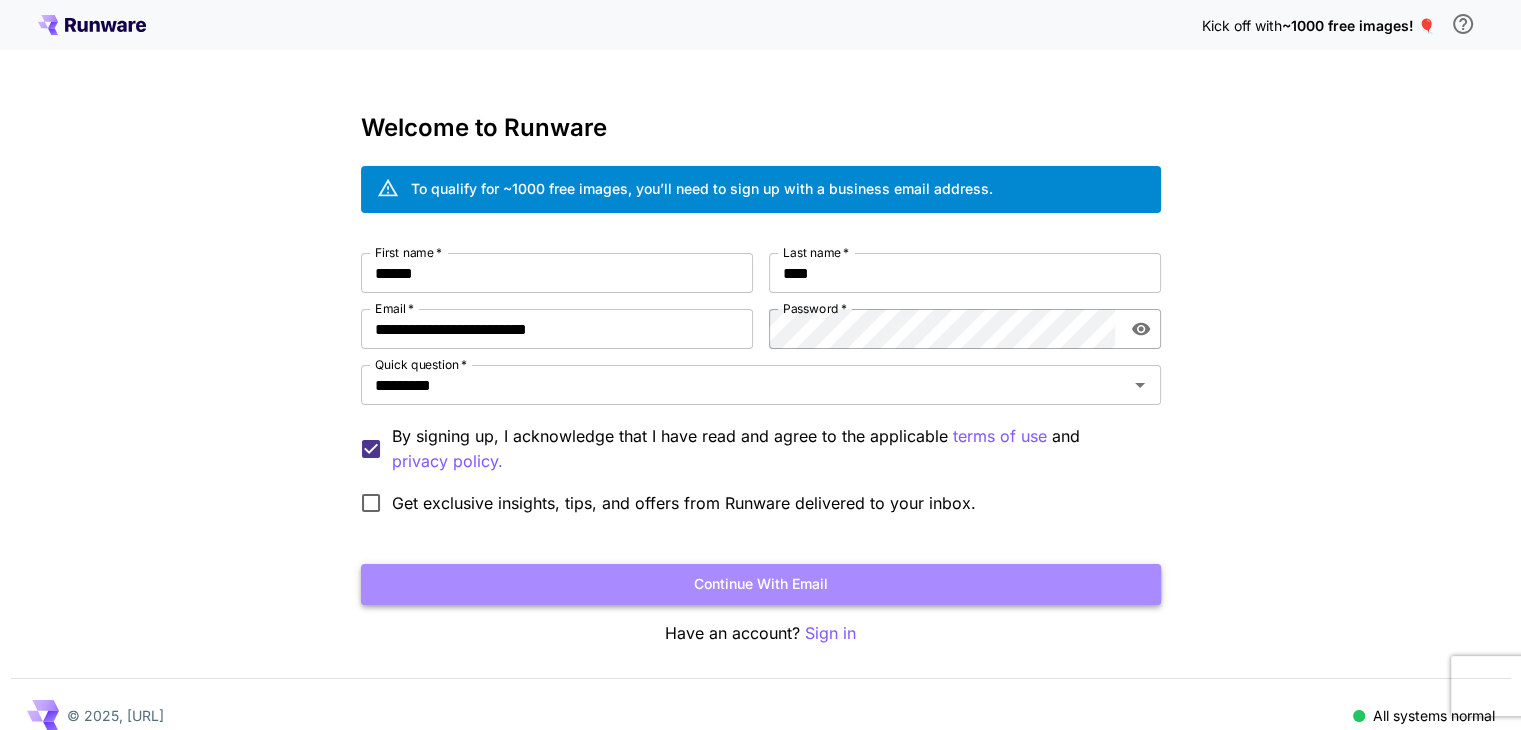click on "Continue with email" at bounding box center (761, 584) 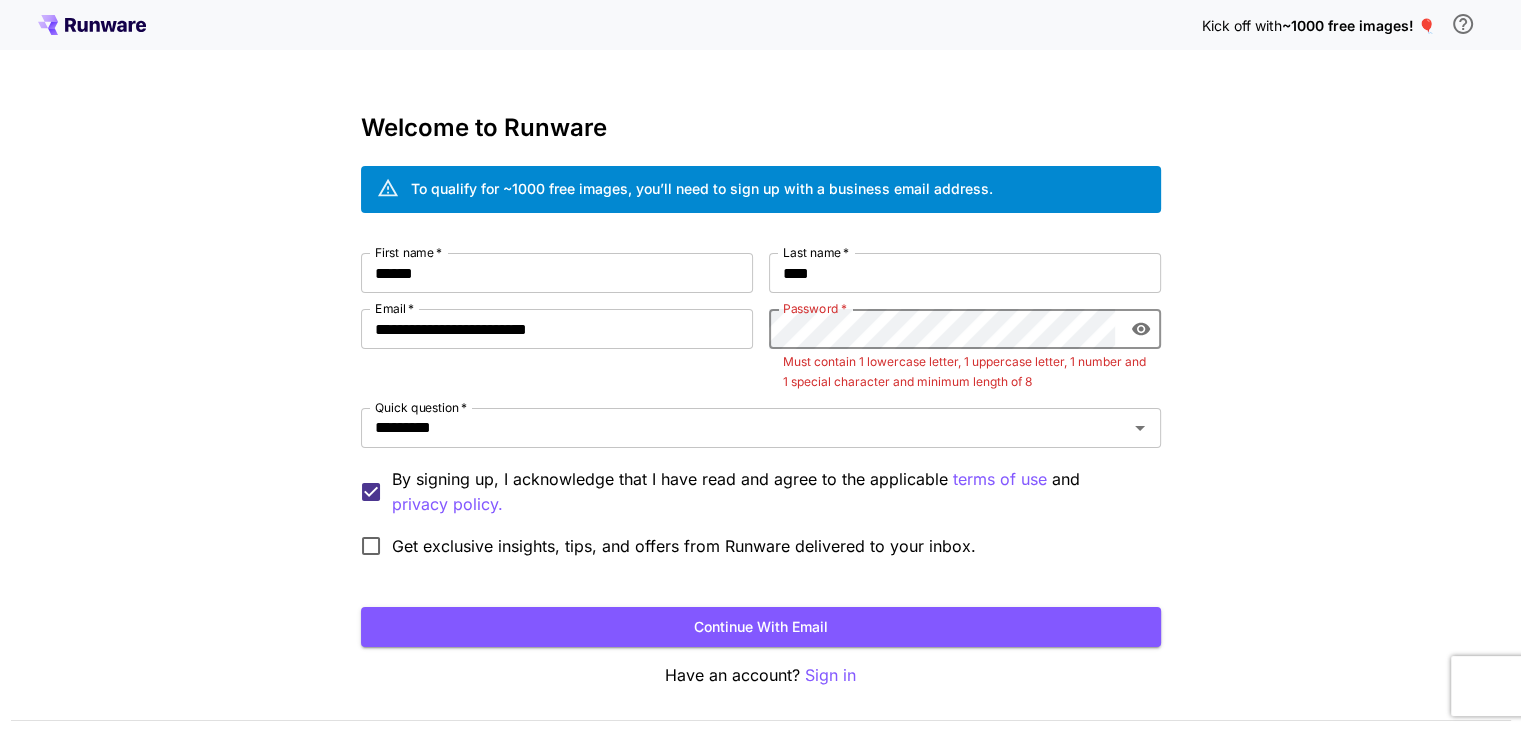 click on "Continue with email" at bounding box center (761, 627) 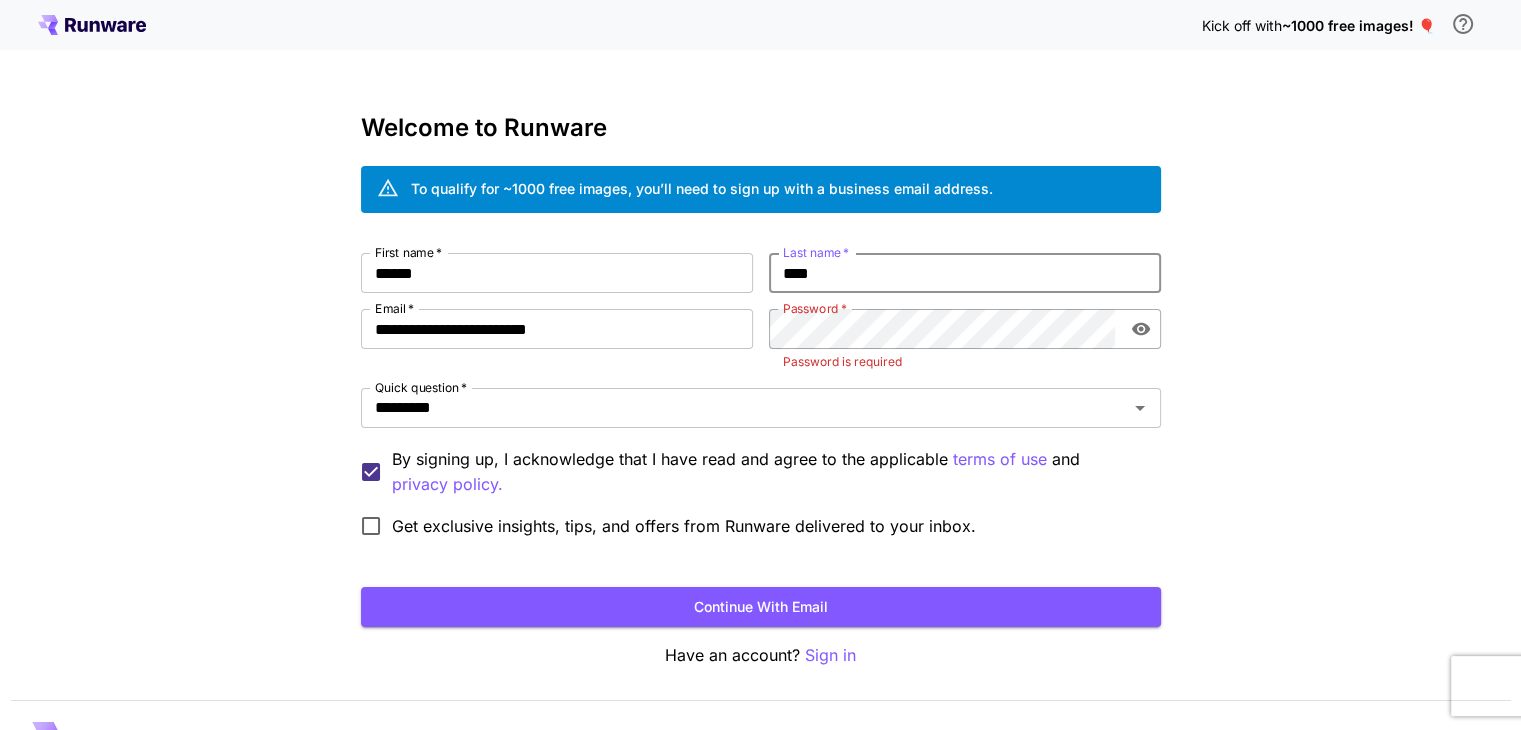 click on "****" at bounding box center (965, 273) 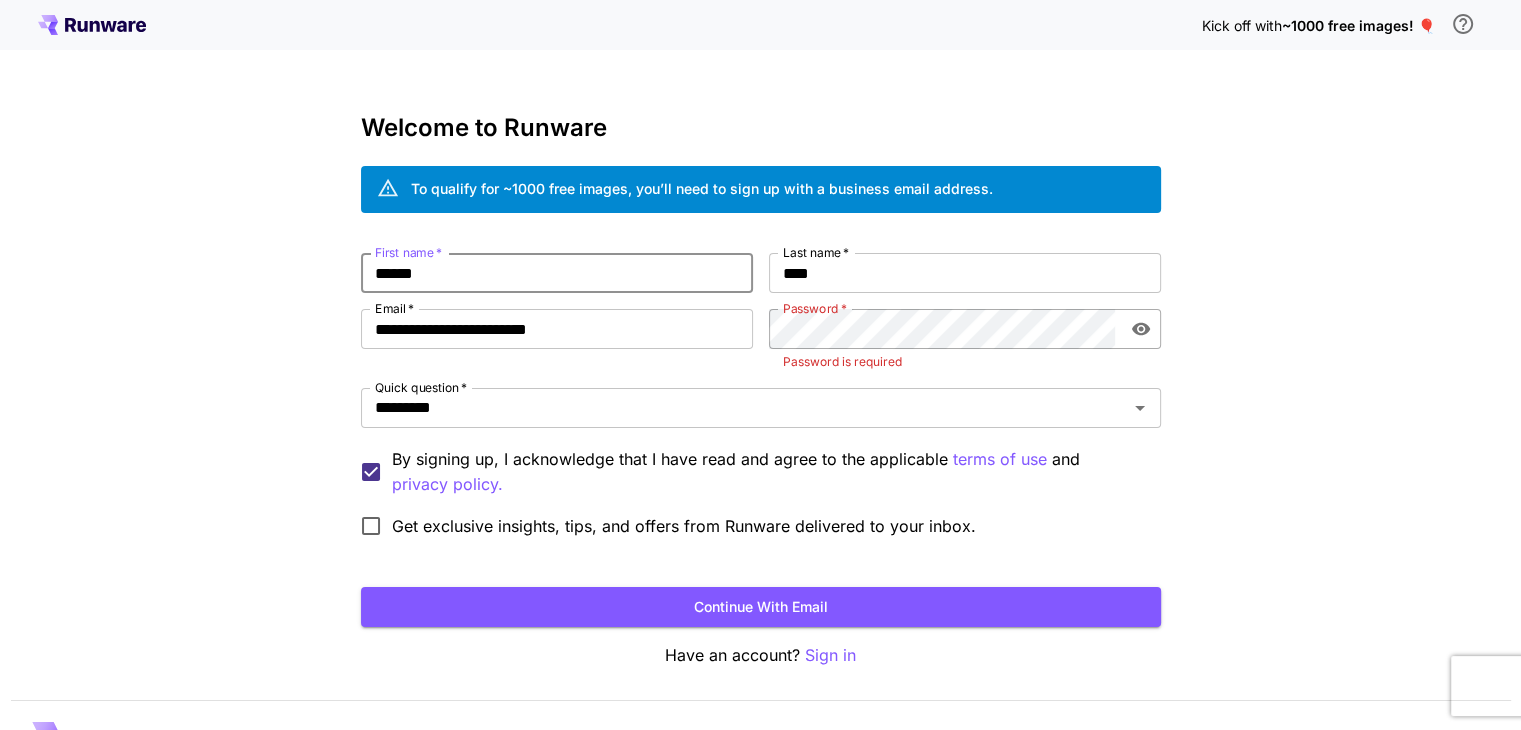 click on "******" at bounding box center [557, 273] 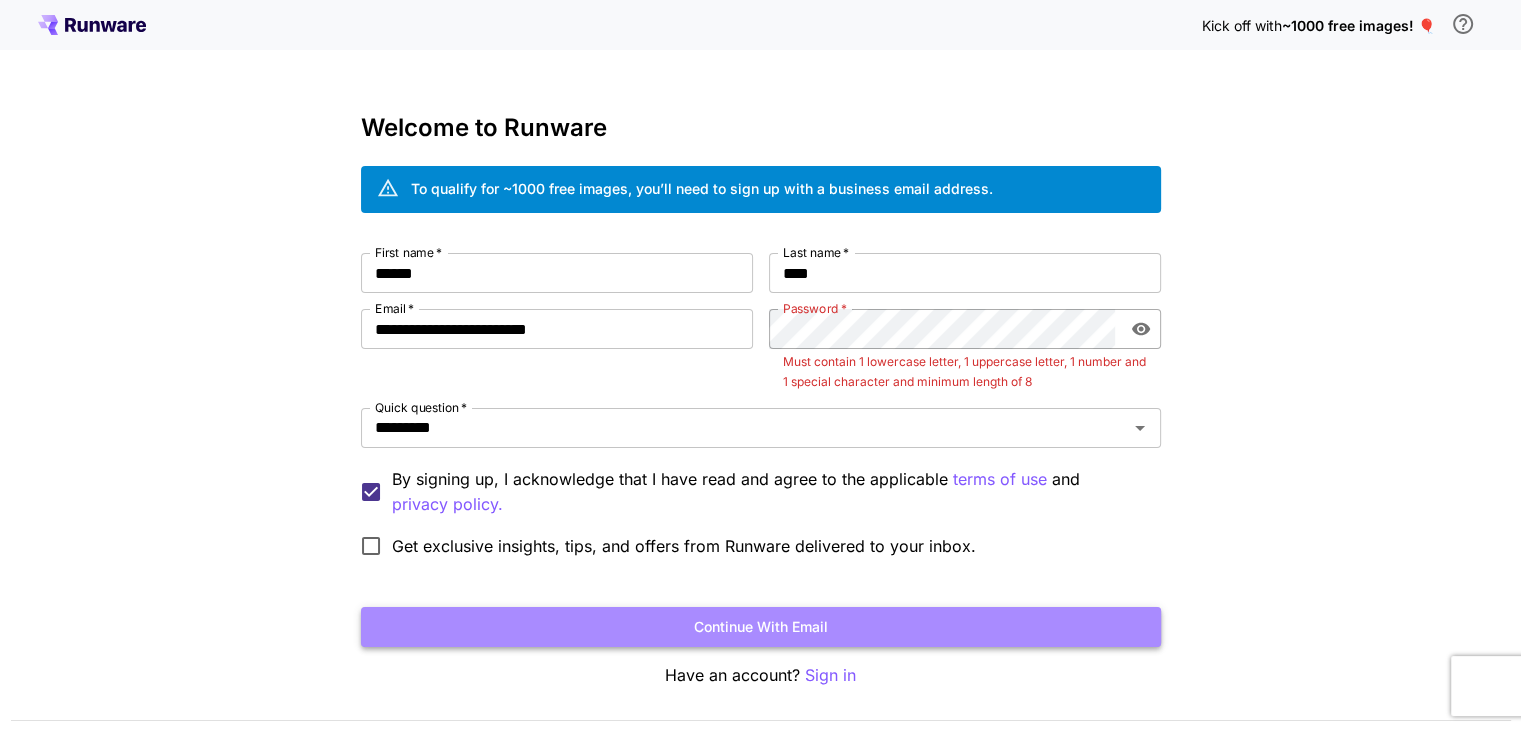 click on "Continue with email" at bounding box center (761, 627) 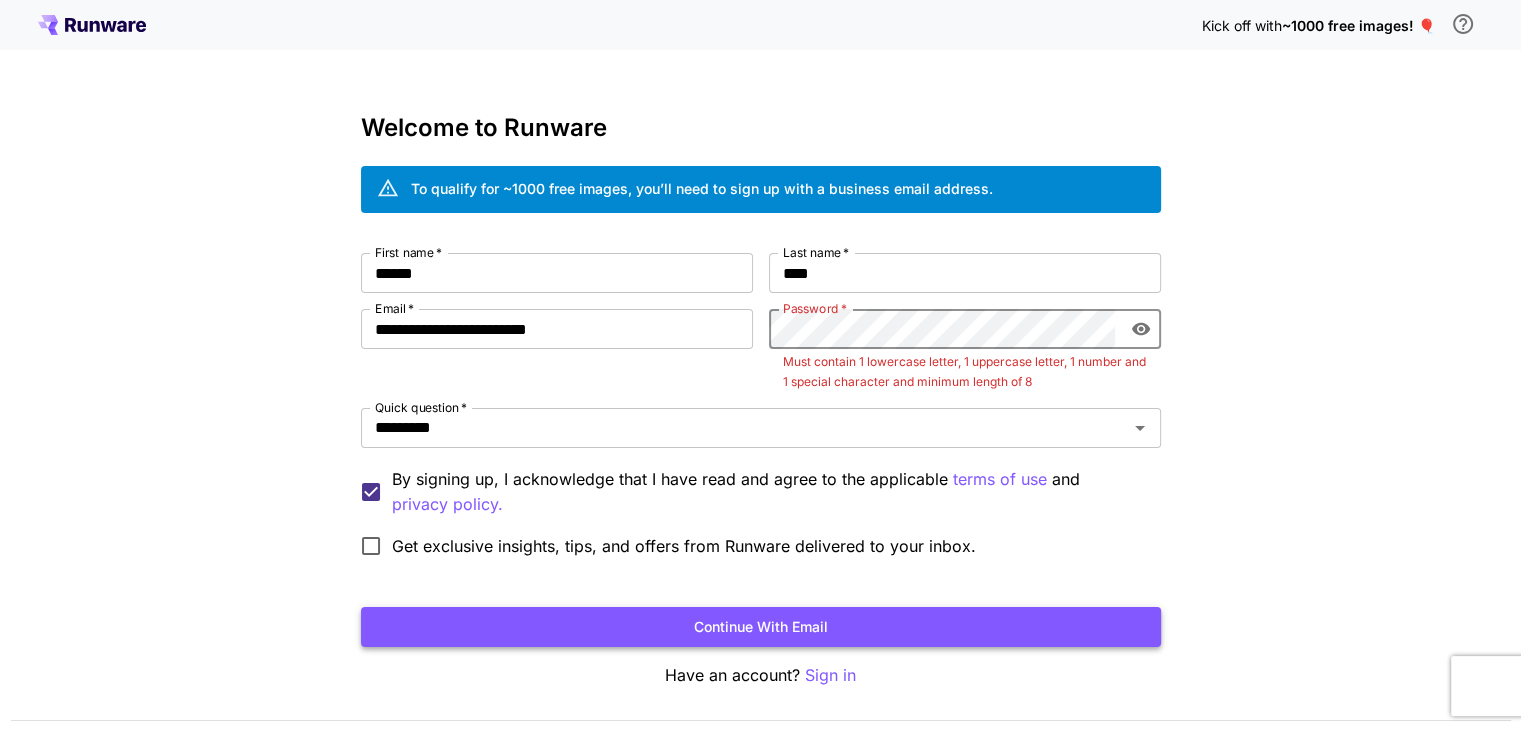 click on "Continue with email" at bounding box center (761, 627) 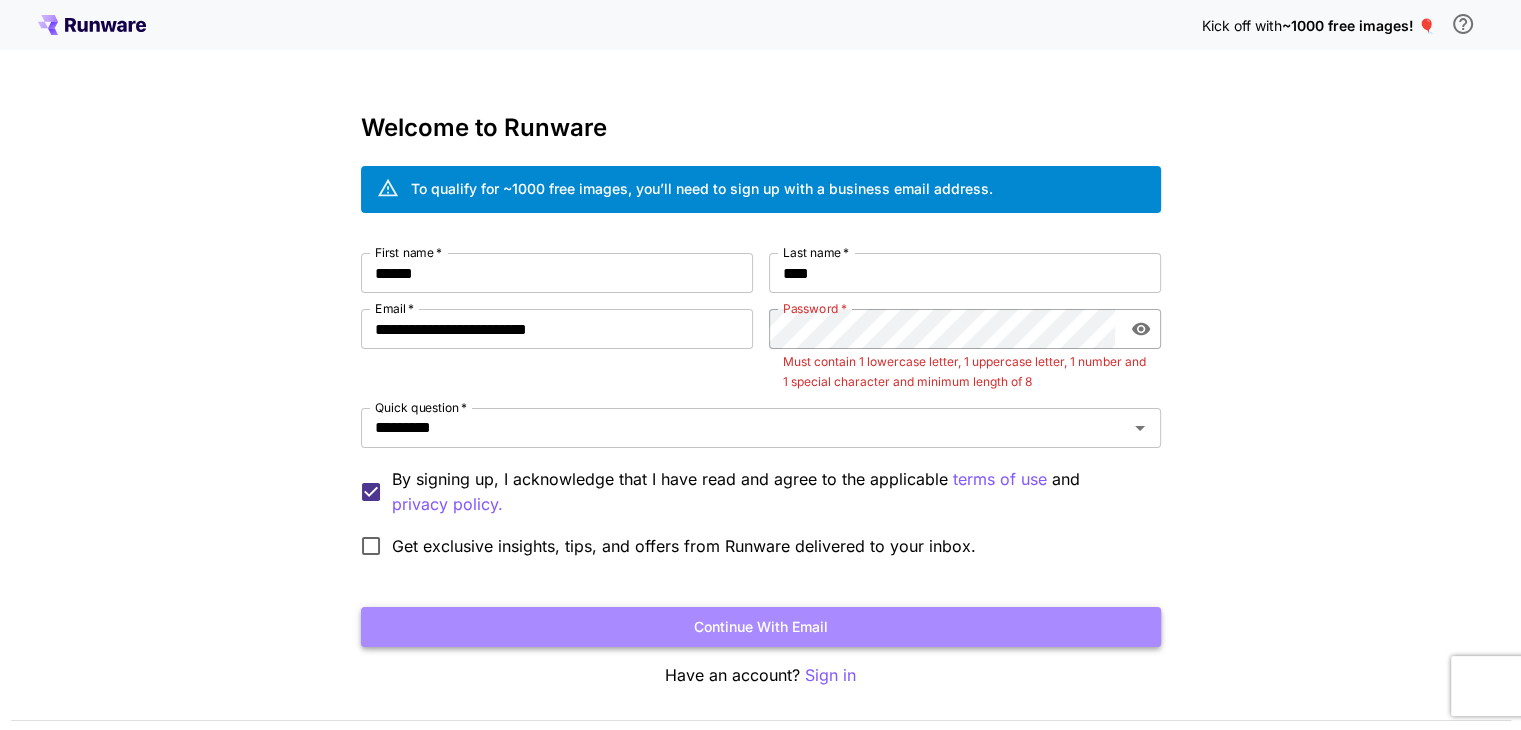 click on "Continue with email" at bounding box center [761, 627] 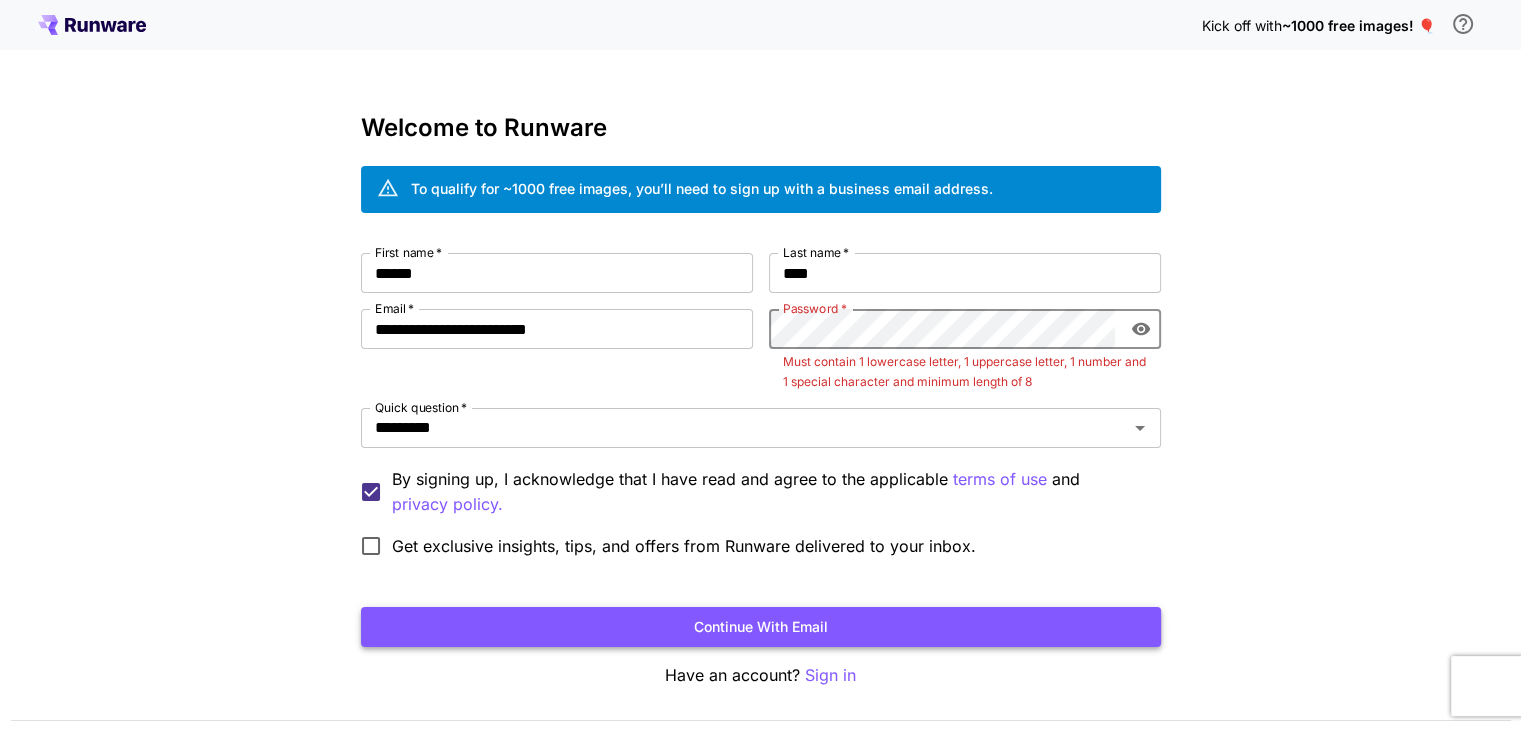 click on "Continue with email" at bounding box center [761, 627] 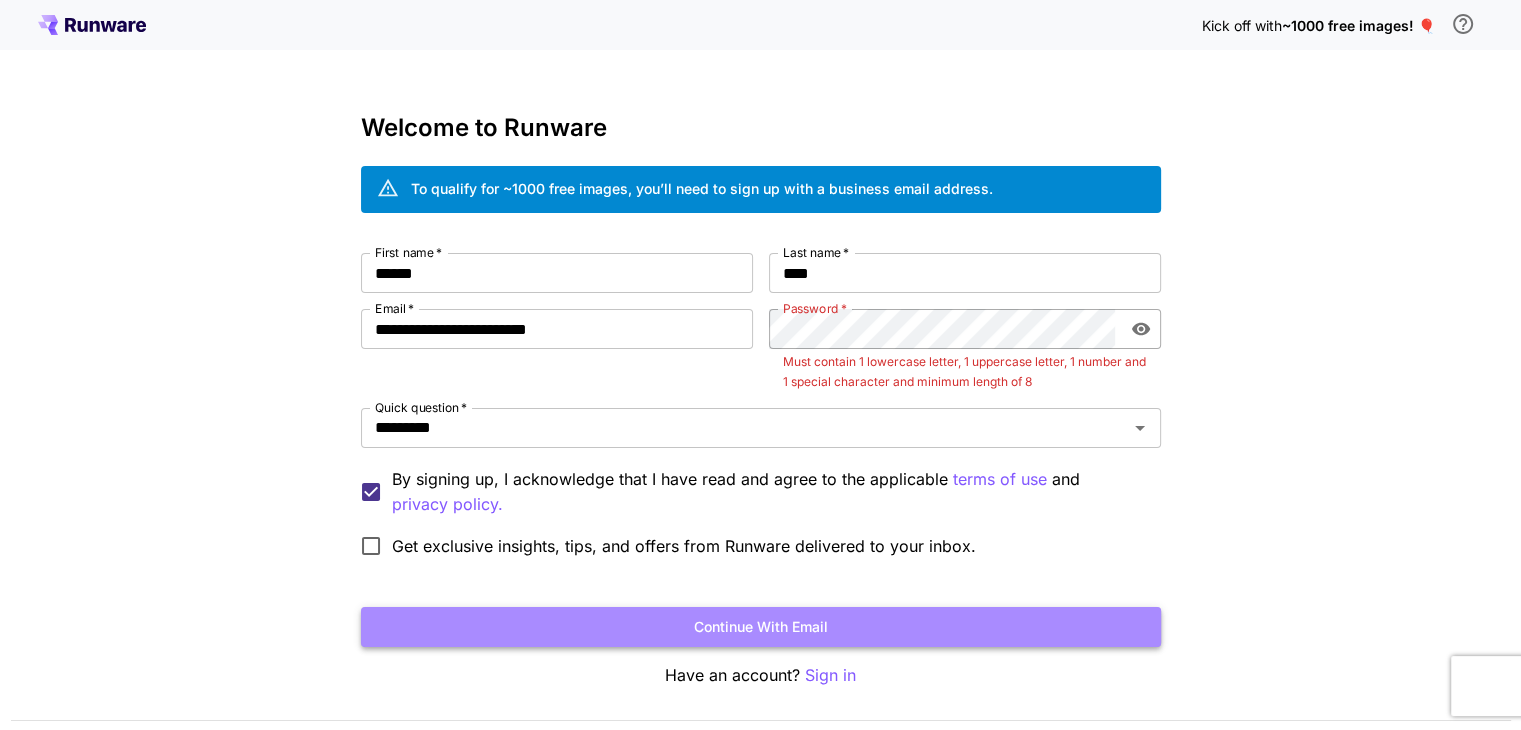 click on "Continue with email" at bounding box center [761, 627] 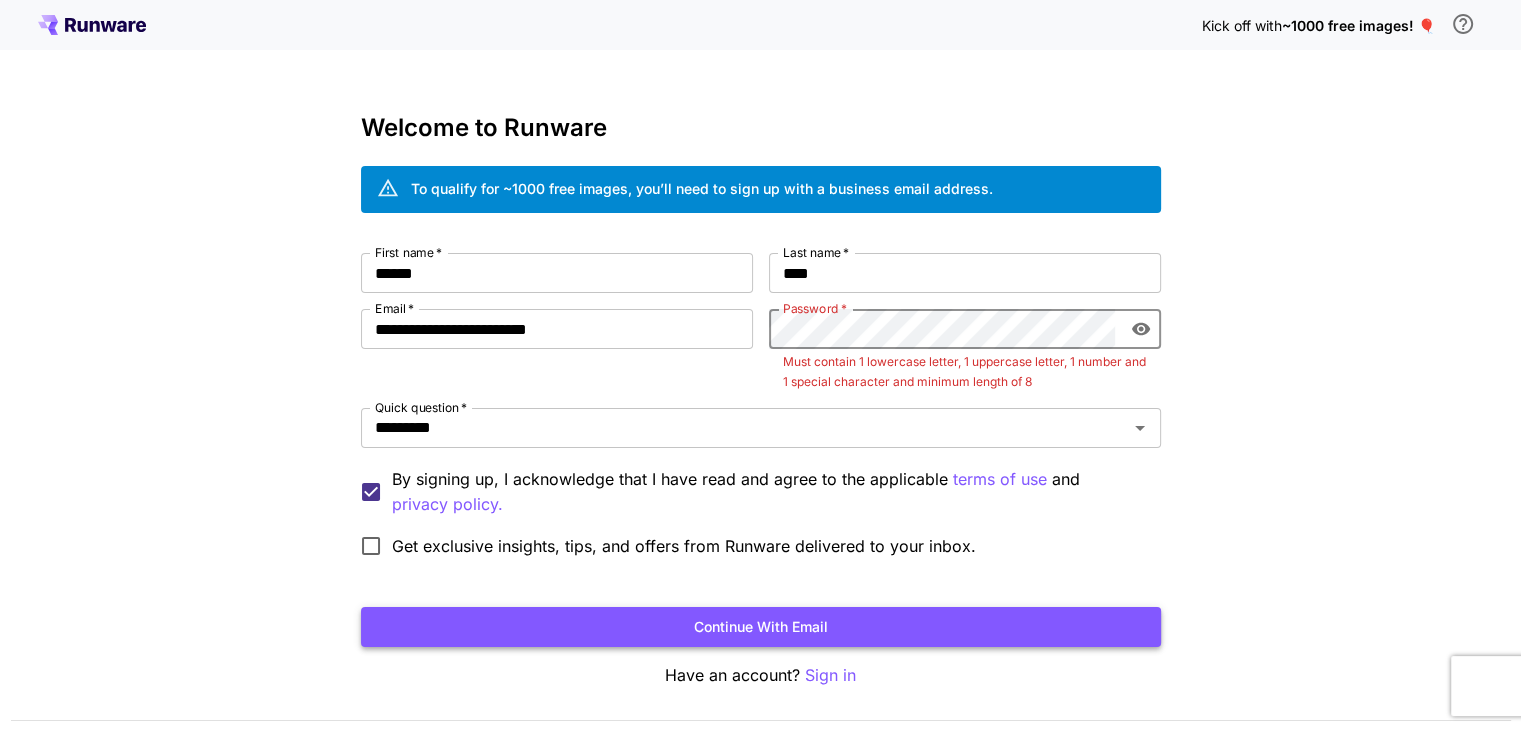 click on "Continue with email" at bounding box center (761, 627) 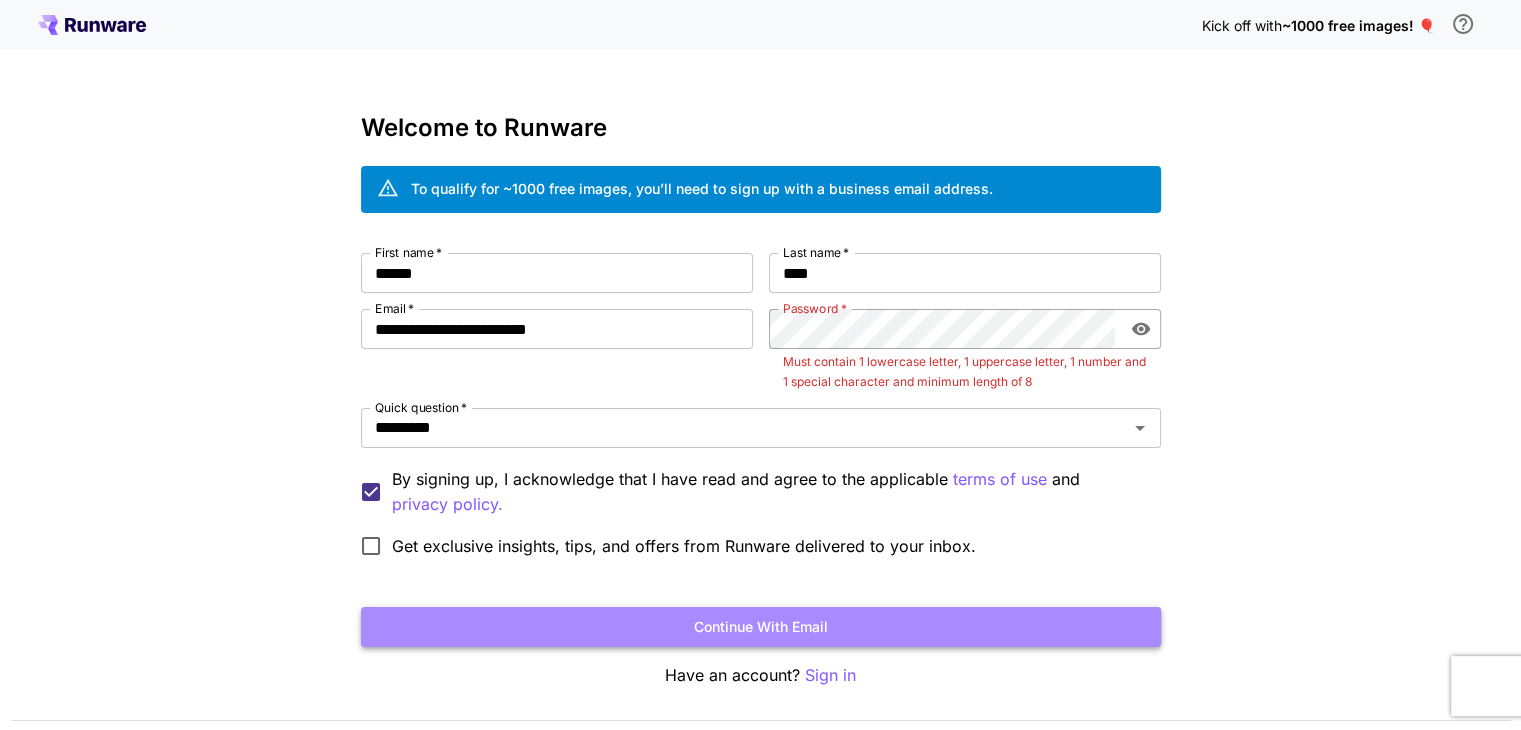 click on "Continue with email" at bounding box center [761, 627] 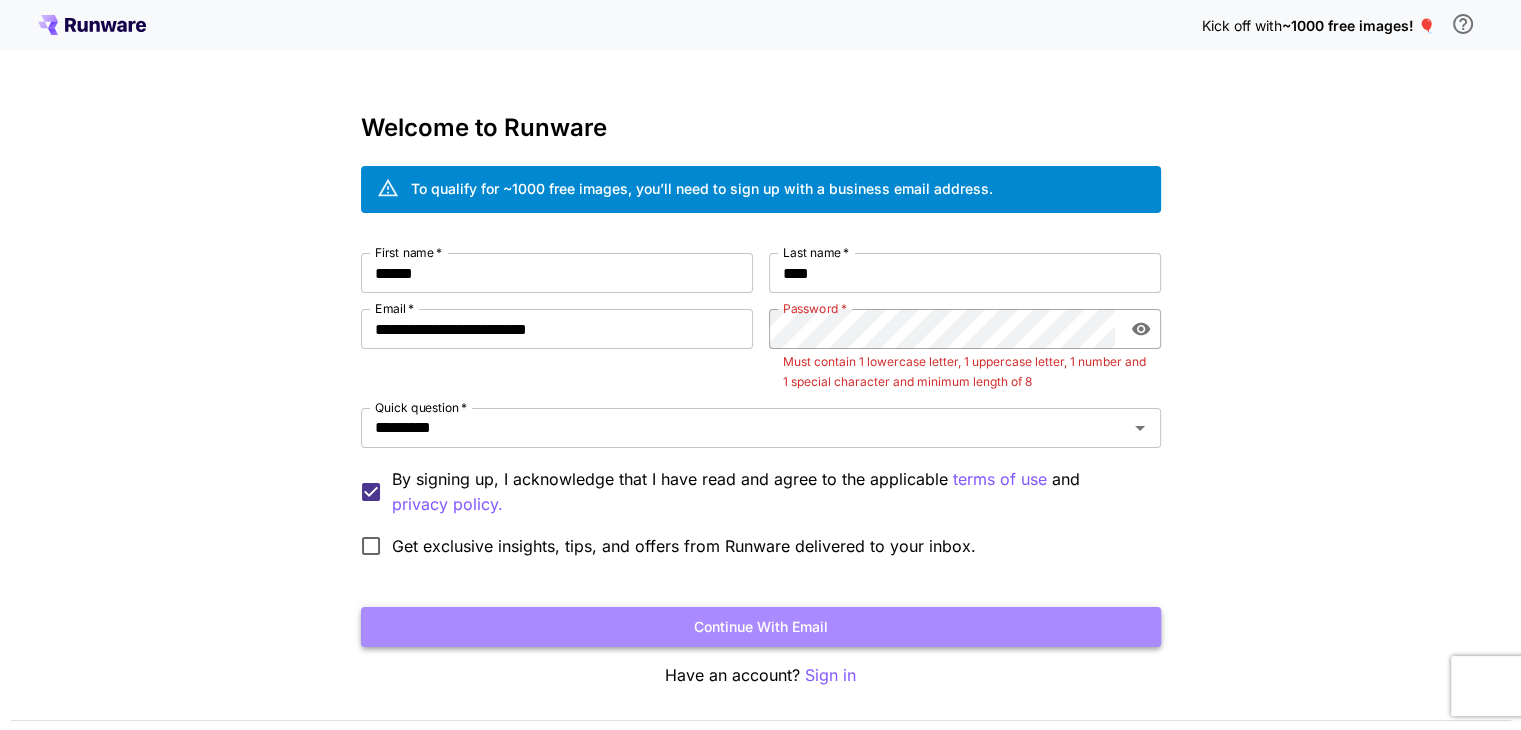 click on "Continue with email" at bounding box center (761, 627) 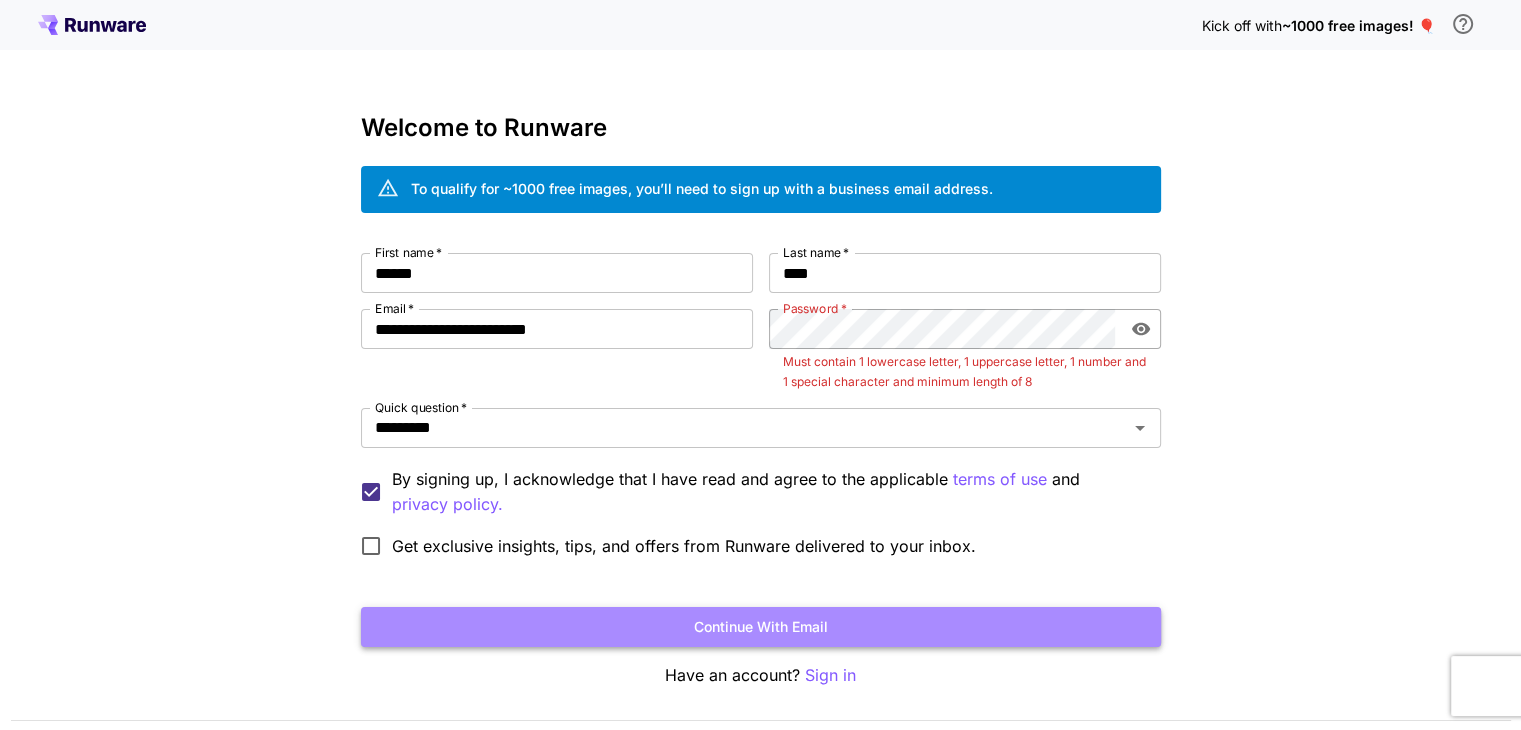 click on "Continue with email" at bounding box center [761, 627] 